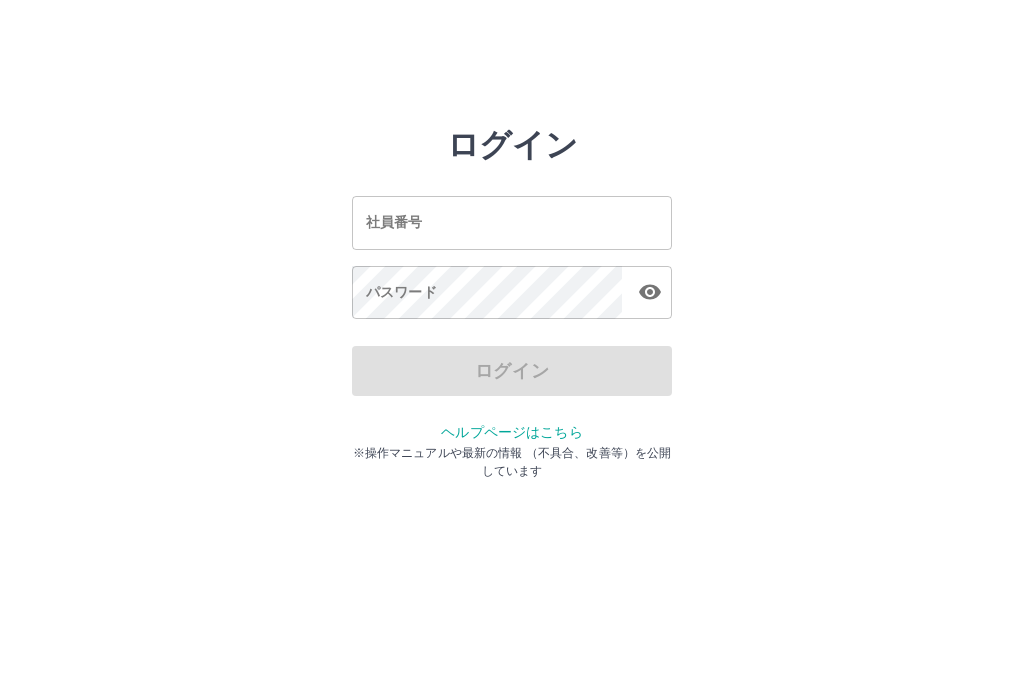 scroll, scrollTop: 0, scrollLeft: 0, axis: both 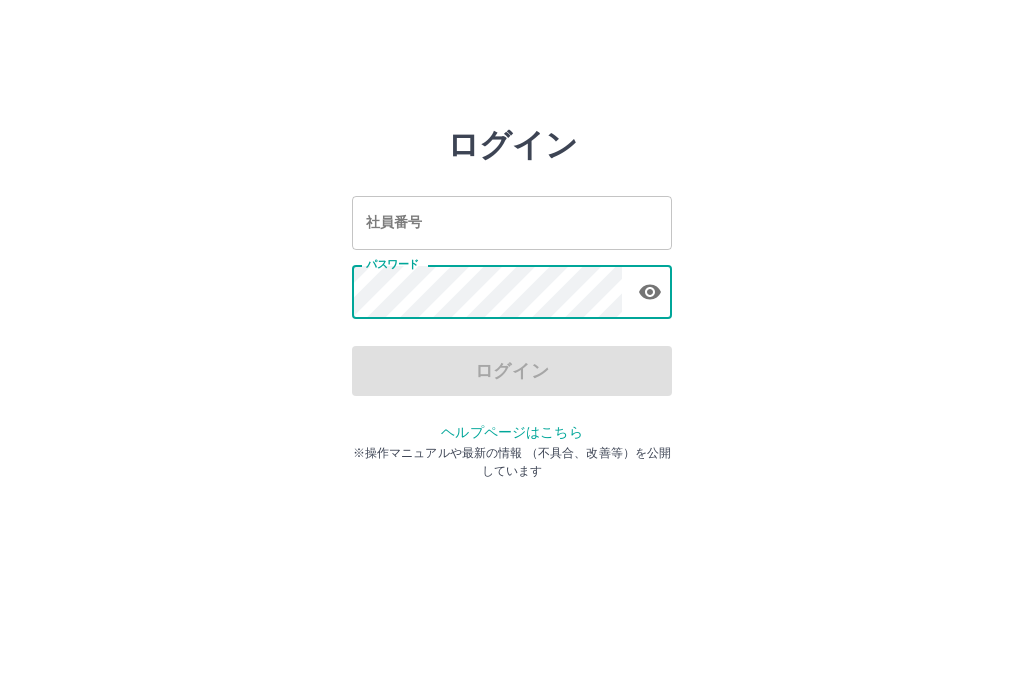 type on "*******" 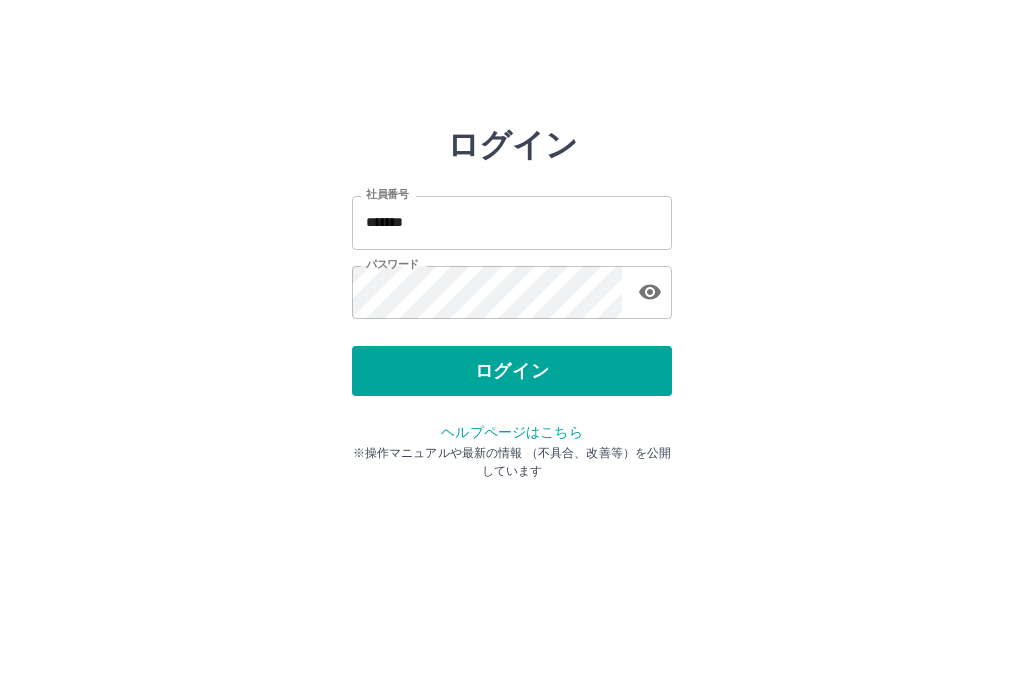 click on "ログイン" at bounding box center [512, 371] 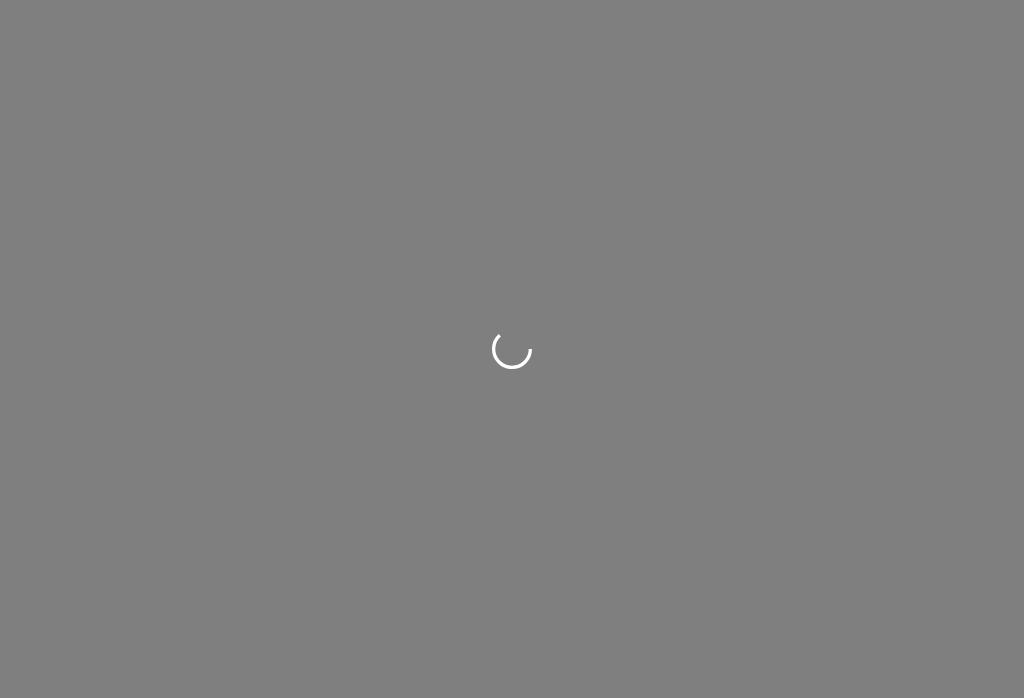 scroll, scrollTop: 0, scrollLeft: 0, axis: both 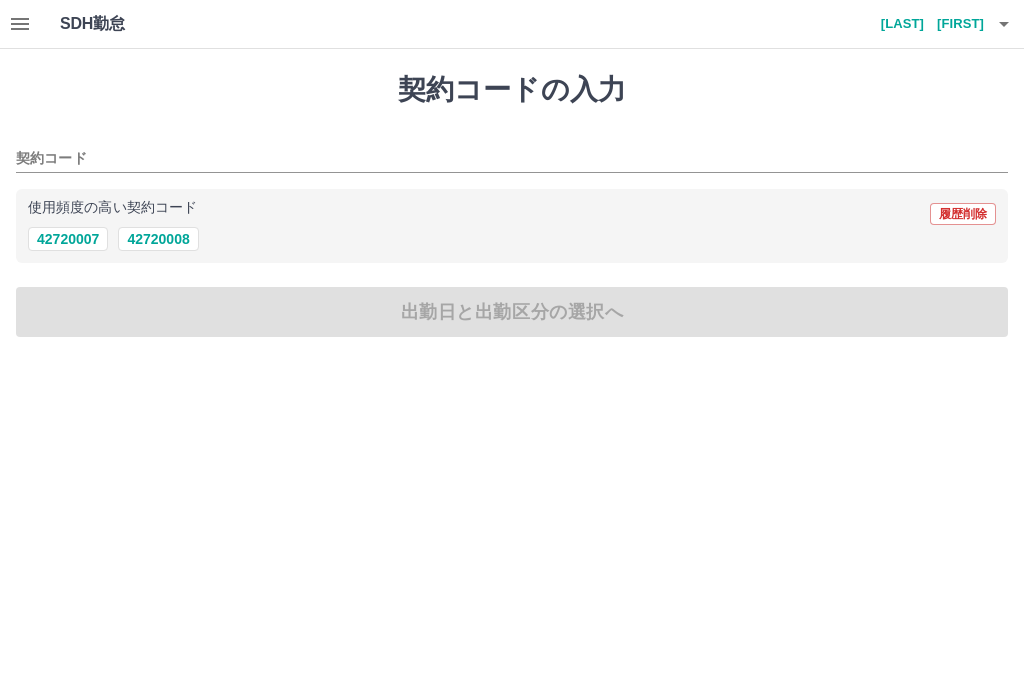click on "42720008" at bounding box center (158, 239) 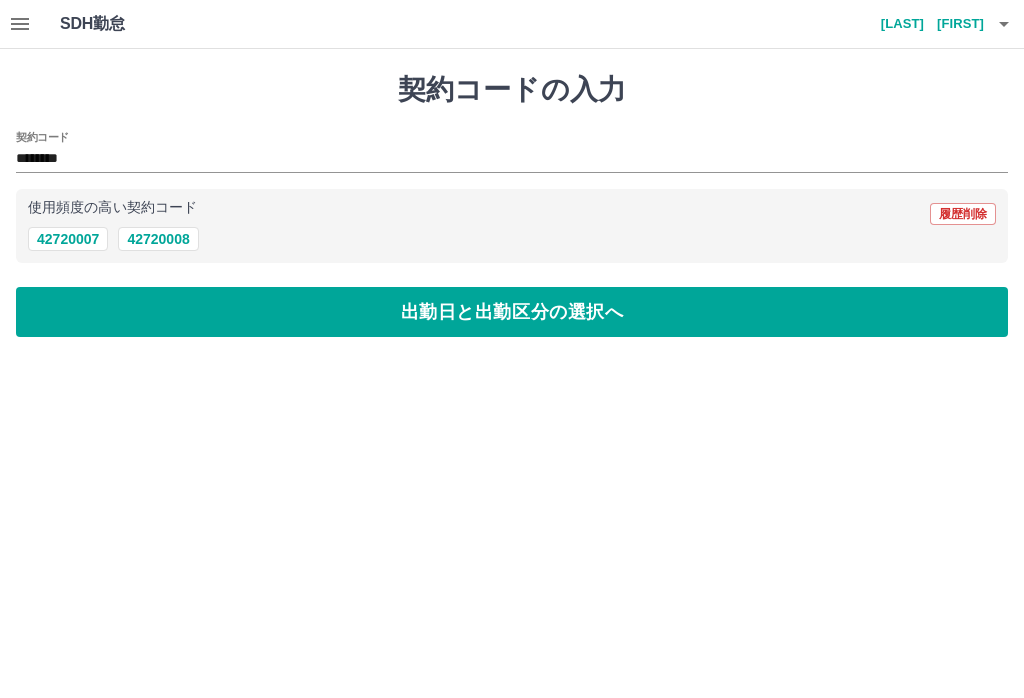 click on "出勤日と出勤区分の選択へ" at bounding box center [512, 312] 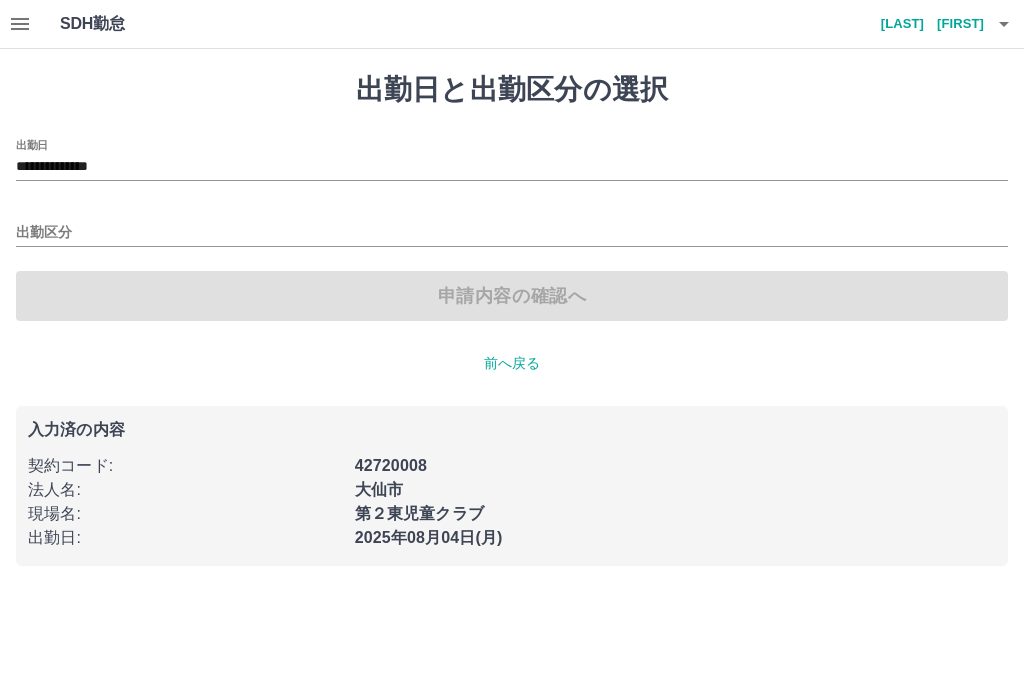 click on "出勤区分" at bounding box center [512, 233] 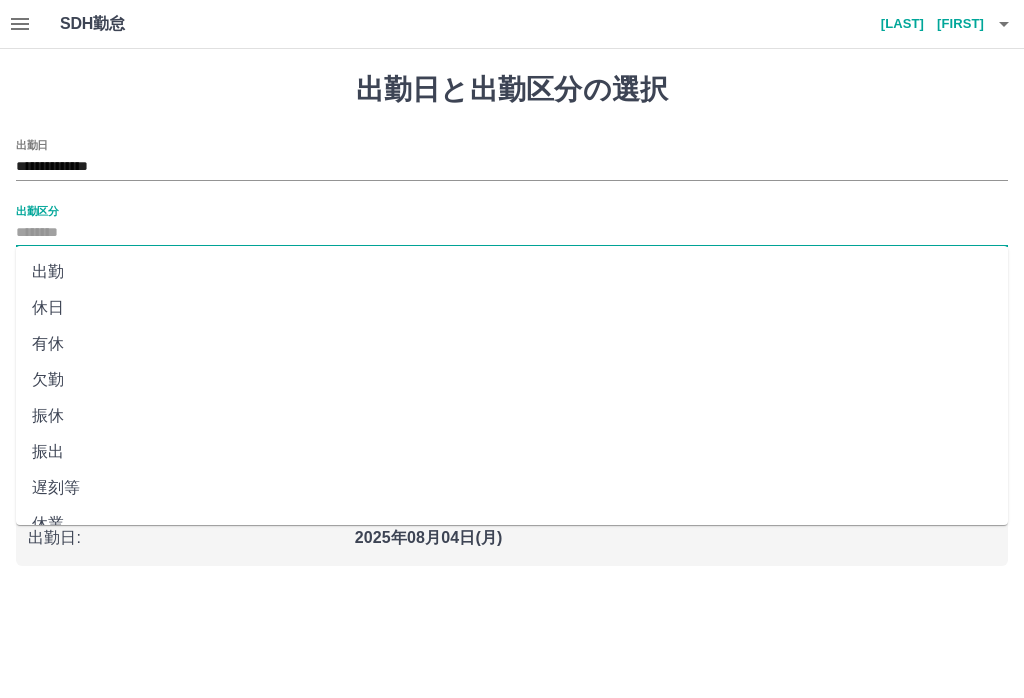 click on "出勤" at bounding box center (512, 272) 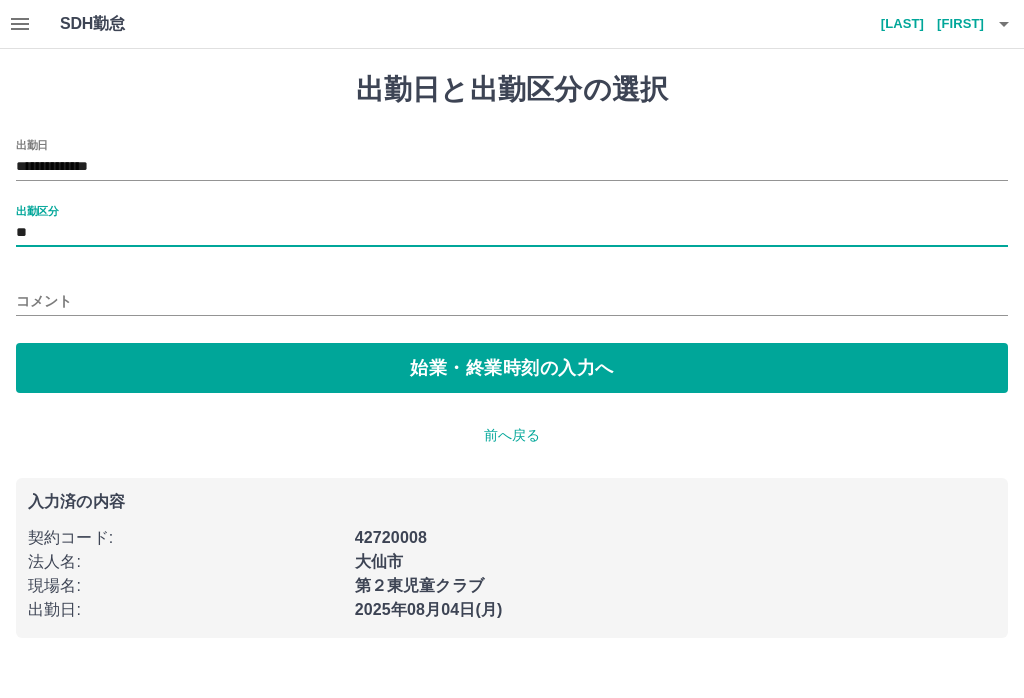 click on "始業・終業時刻の入力へ" at bounding box center (512, 368) 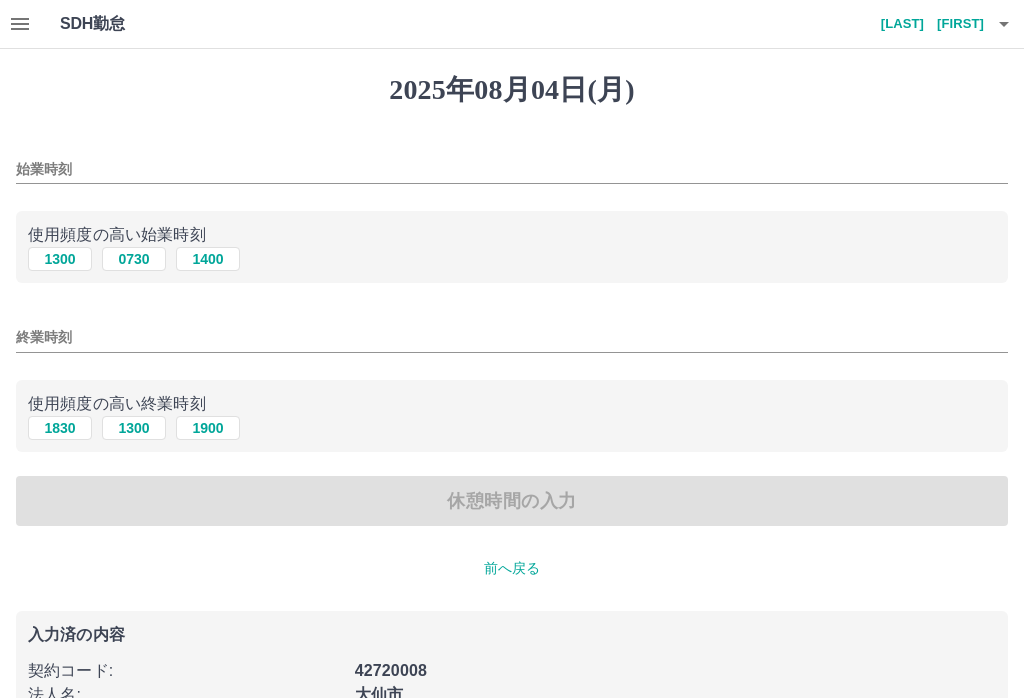 click on "0730" at bounding box center (134, 259) 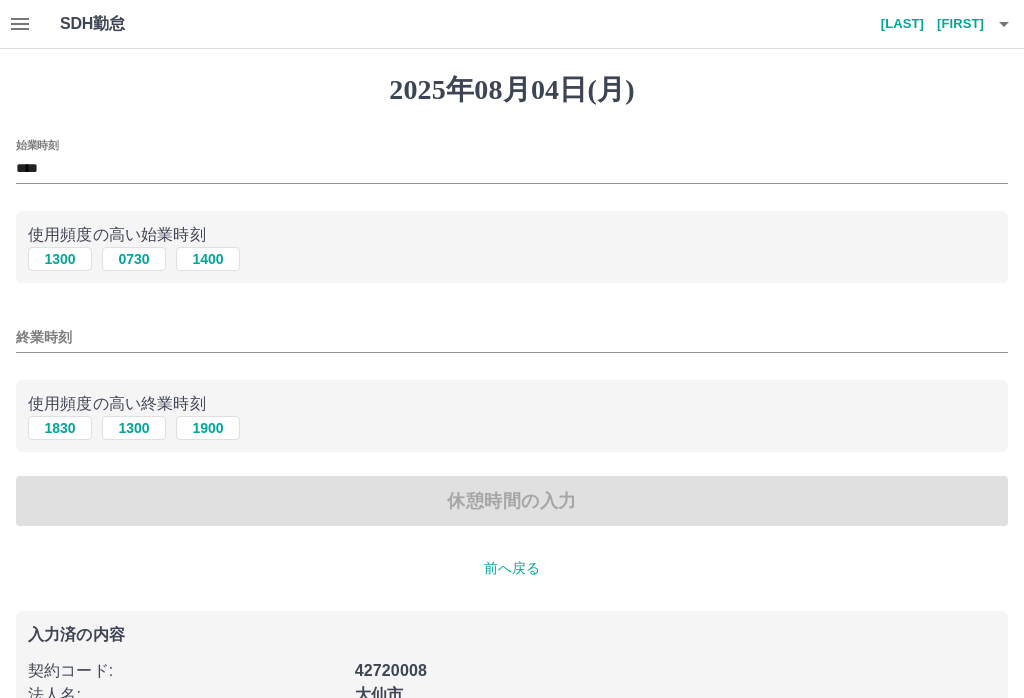 click on "1300" at bounding box center [134, 428] 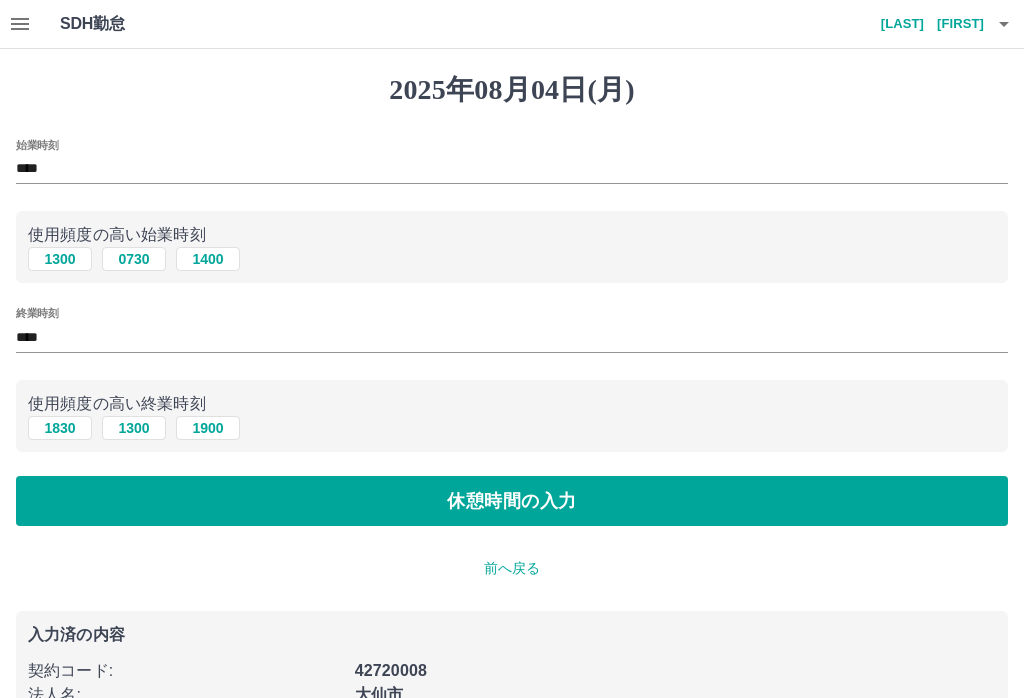 click on "休憩時間の入力" at bounding box center (512, 501) 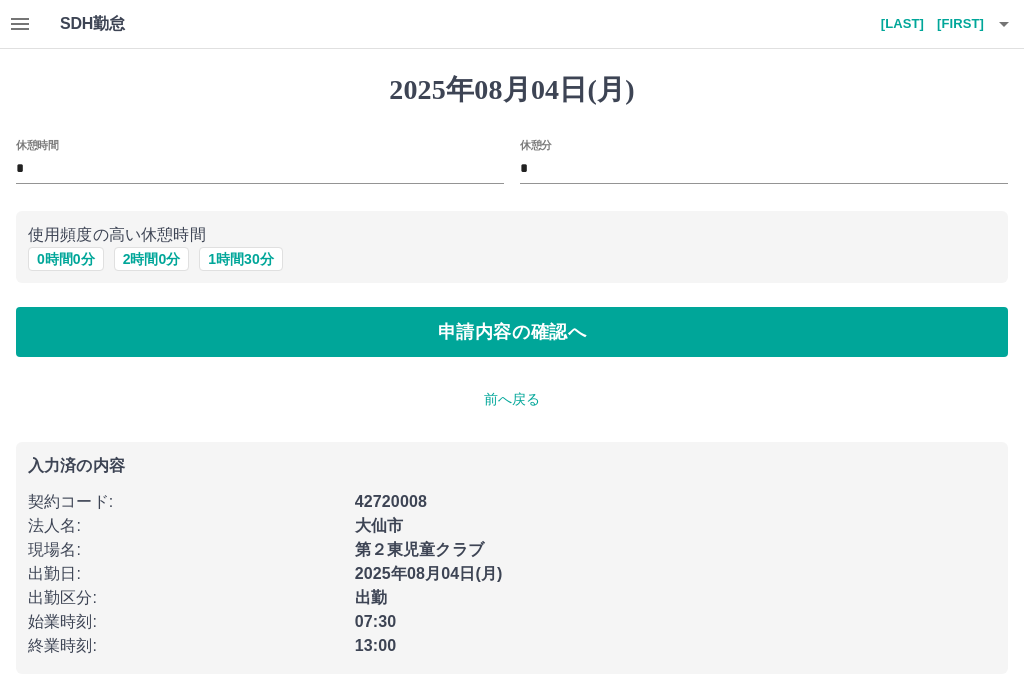 click on "申請内容の確認へ" at bounding box center [512, 332] 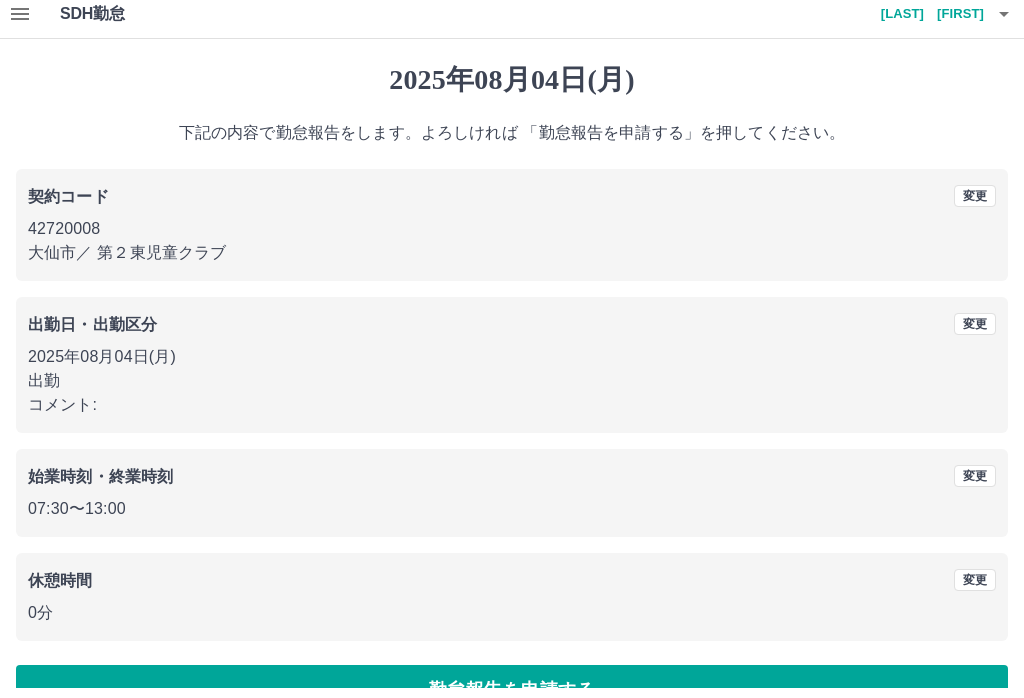 scroll, scrollTop: 19, scrollLeft: 0, axis: vertical 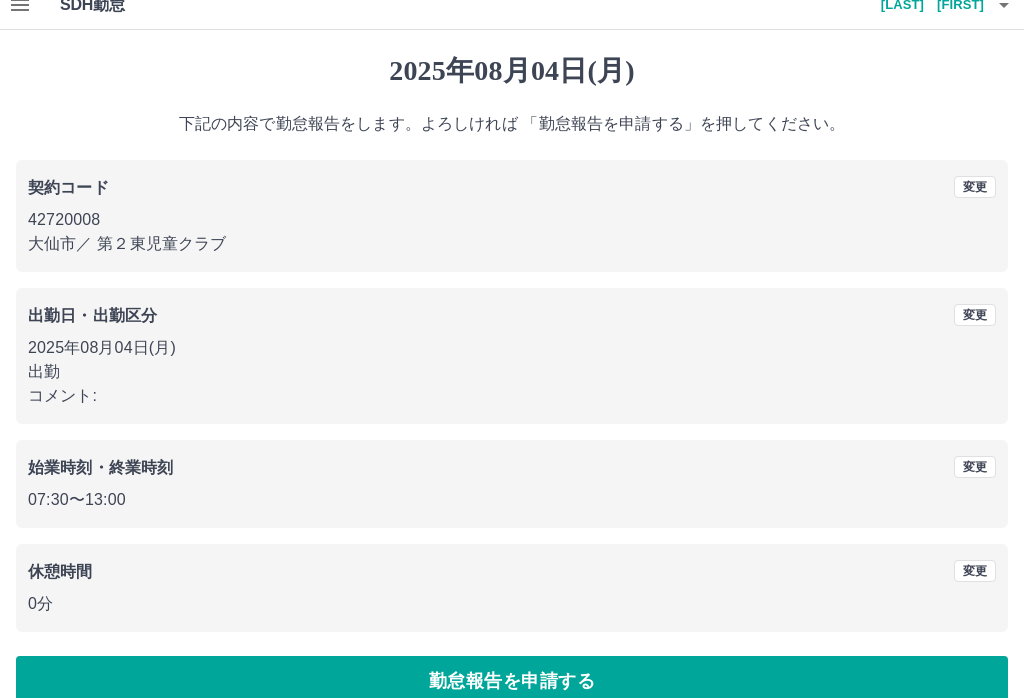 click on "2025年08月04日(月) 下記の内容で勤怠報告をします。よろしければ 「勤怠報告を申請する」を押してください。 契約コード 変更 42720008 大仙市  ／   第２東児童クラブ 出勤日・出勤区分 変更 2025年08月04日(月) 出勤 コメント:  始業時刻・終業時刻 変更 07:30 〜 13:00 休憩時間 変更 0分 勤怠報告を申請する" at bounding box center [512, 380] 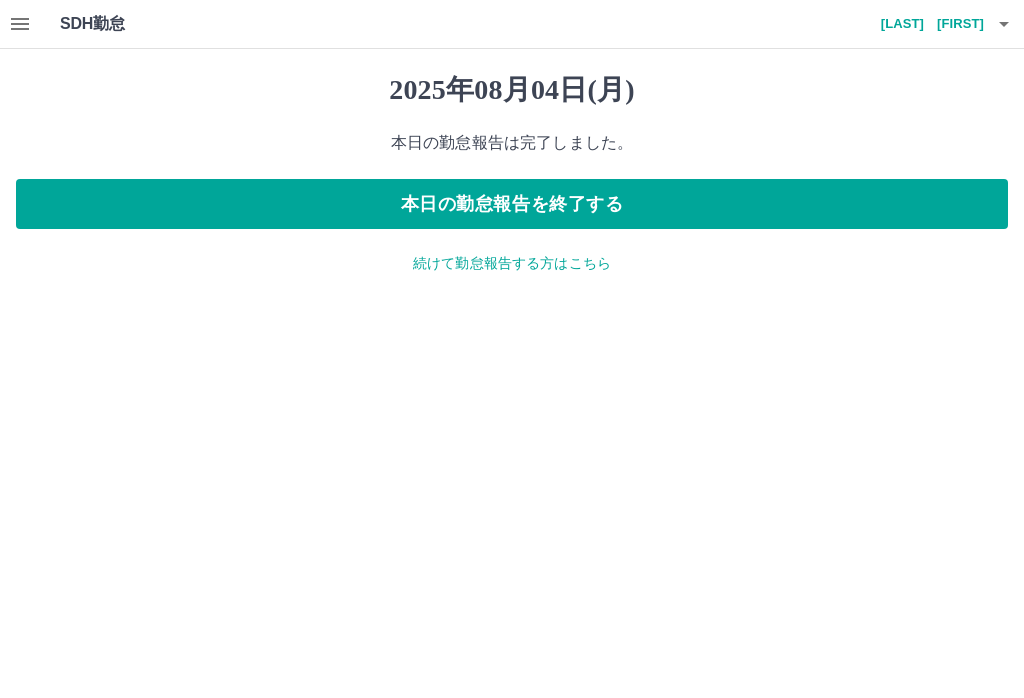 scroll, scrollTop: 0, scrollLeft: 0, axis: both 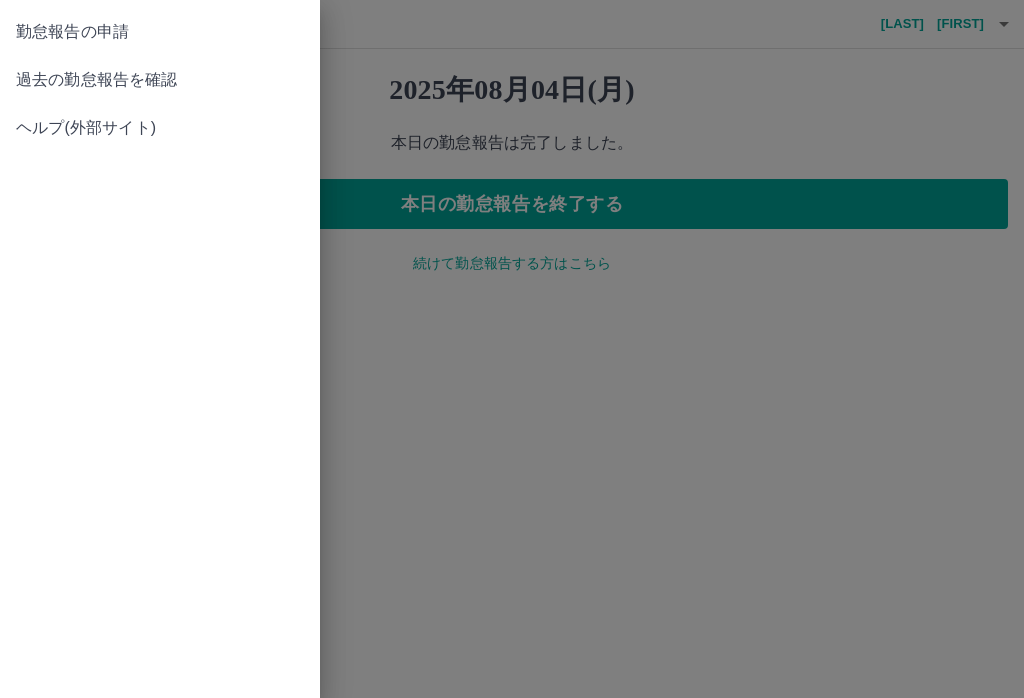click on "勤怠報告の申請" at bounding box center (160, 32) 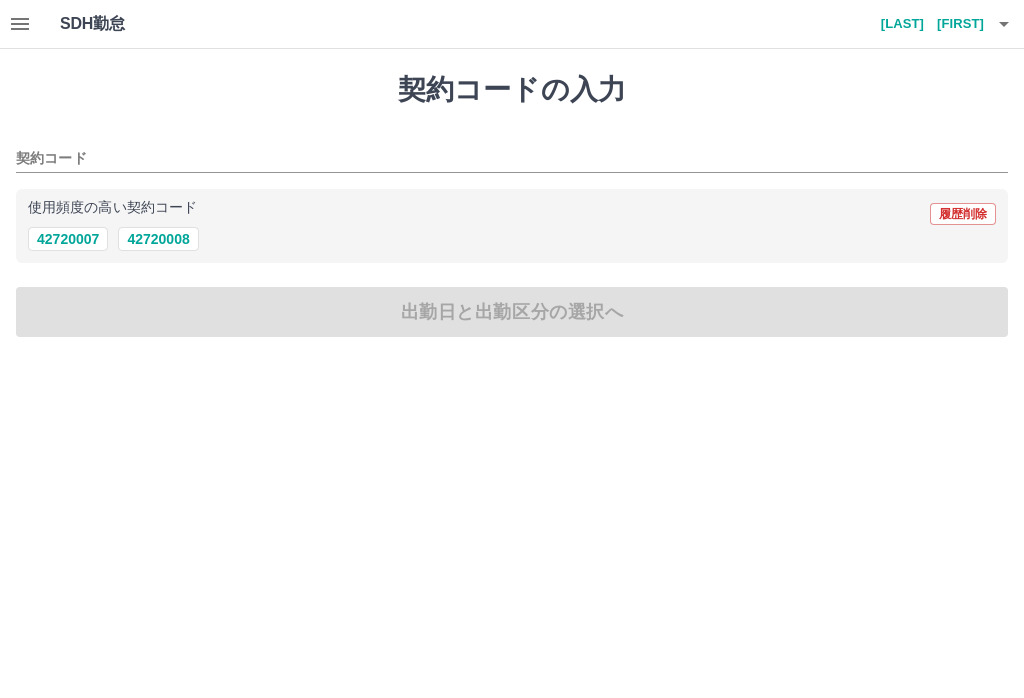 click 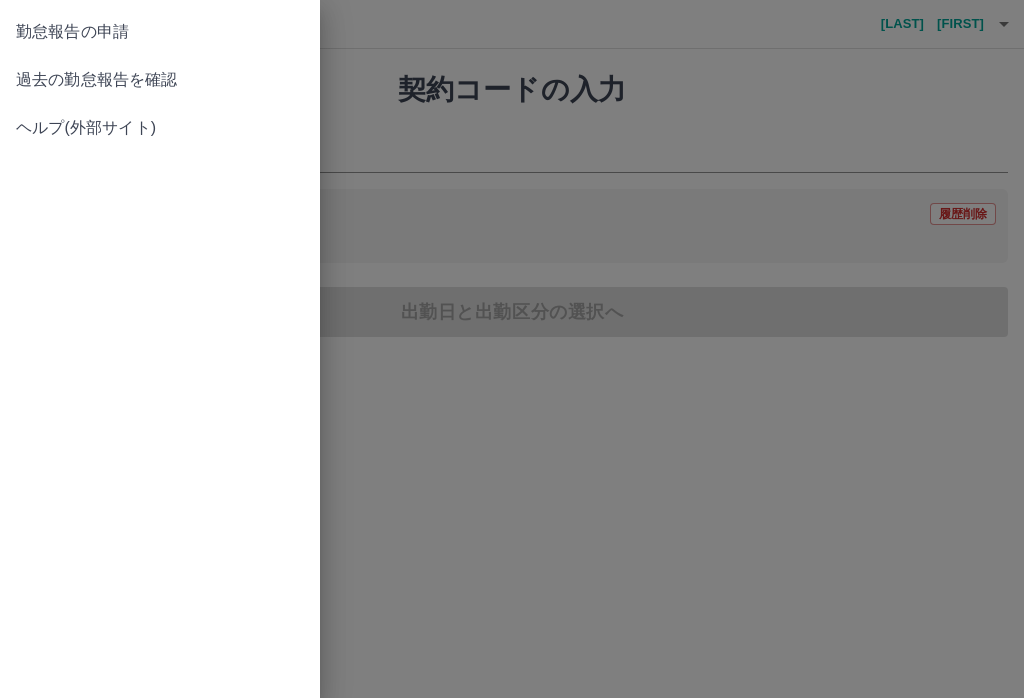 click on "過去の勤怠報告を確認" at bounding box center [160, 80] 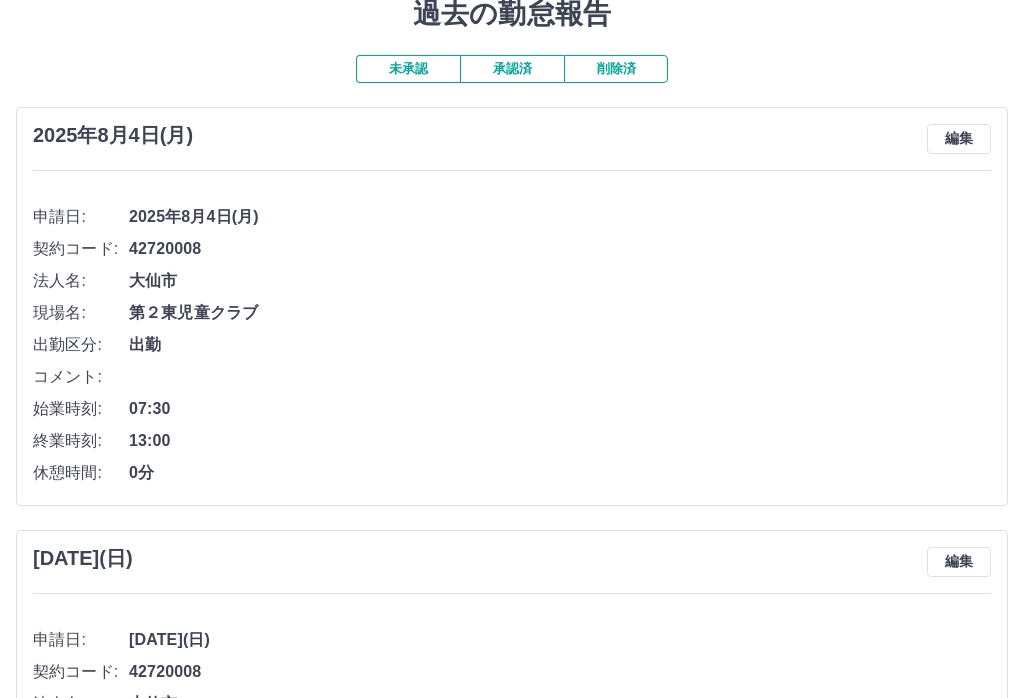 scroll, scrollTop: 0, scrollLeft: 0, axis: both 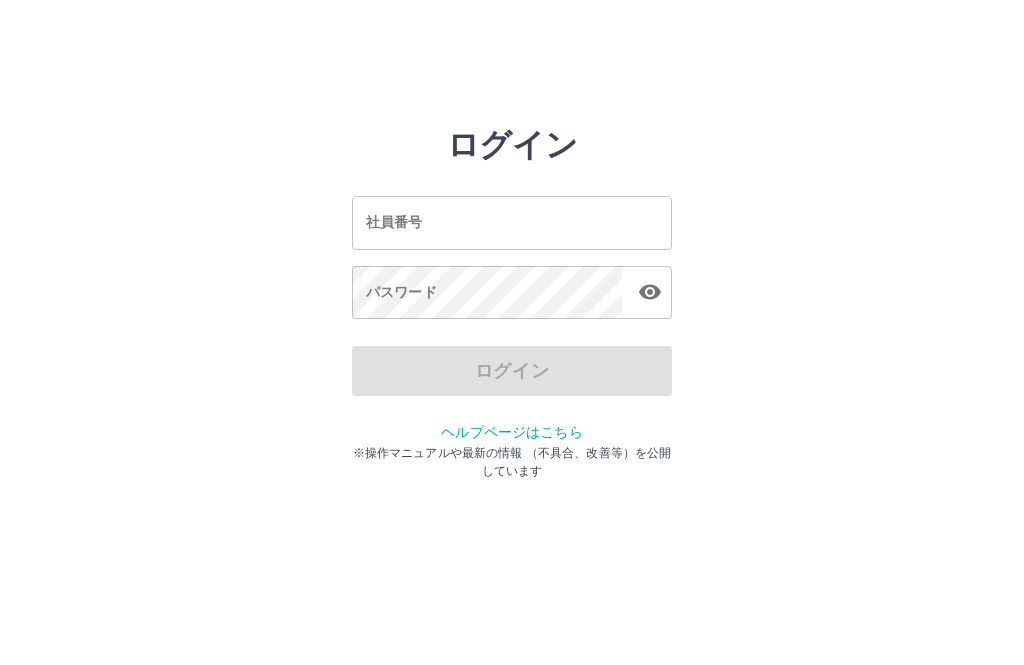 click on "社員番号" at bounding box center [512, 222] 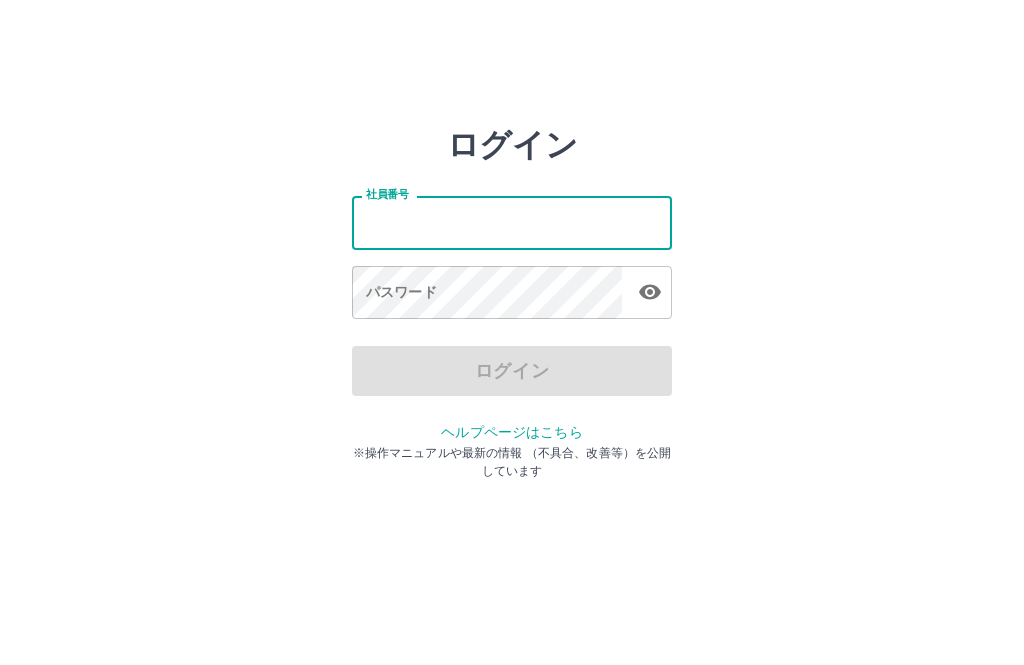 type on "*******" 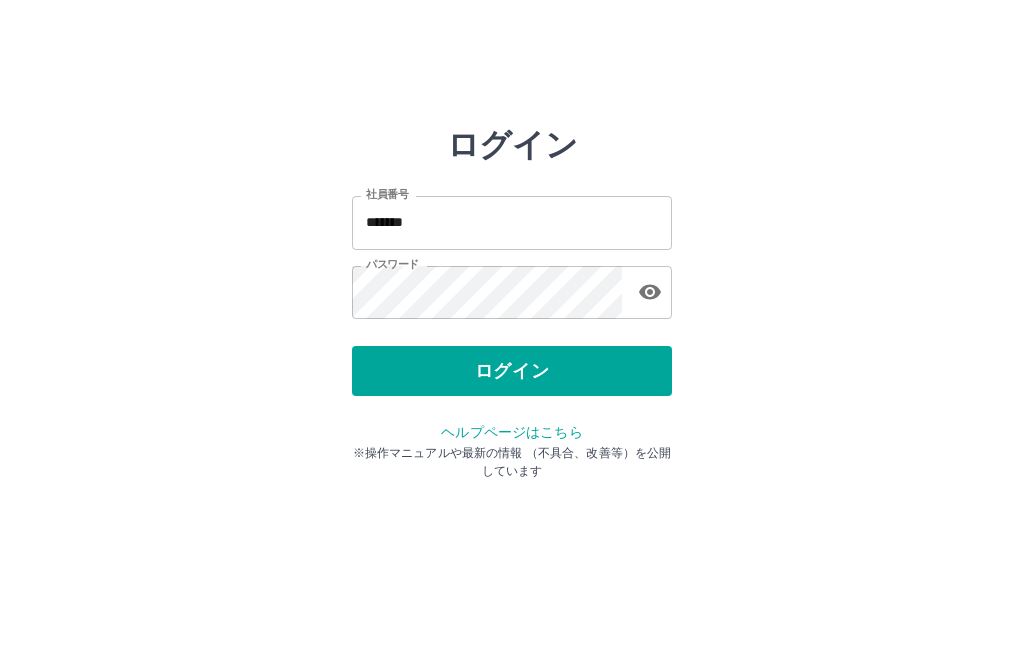 click on "ログイン" at bounding box center [512, 371] 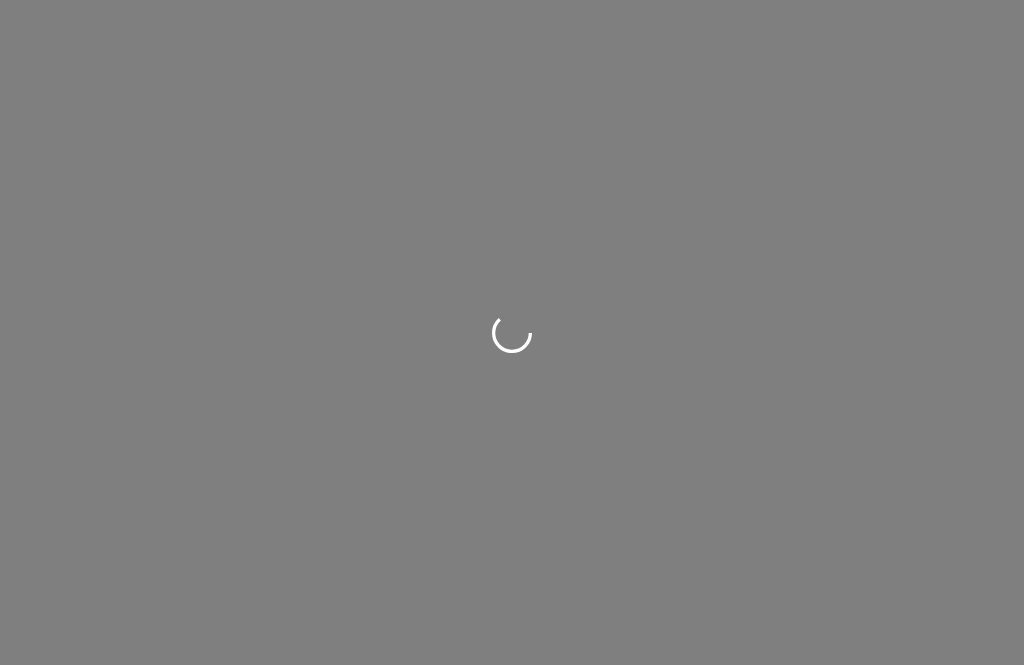 scroll, scrollTop: 0, scrollLeft: 0, axis: both 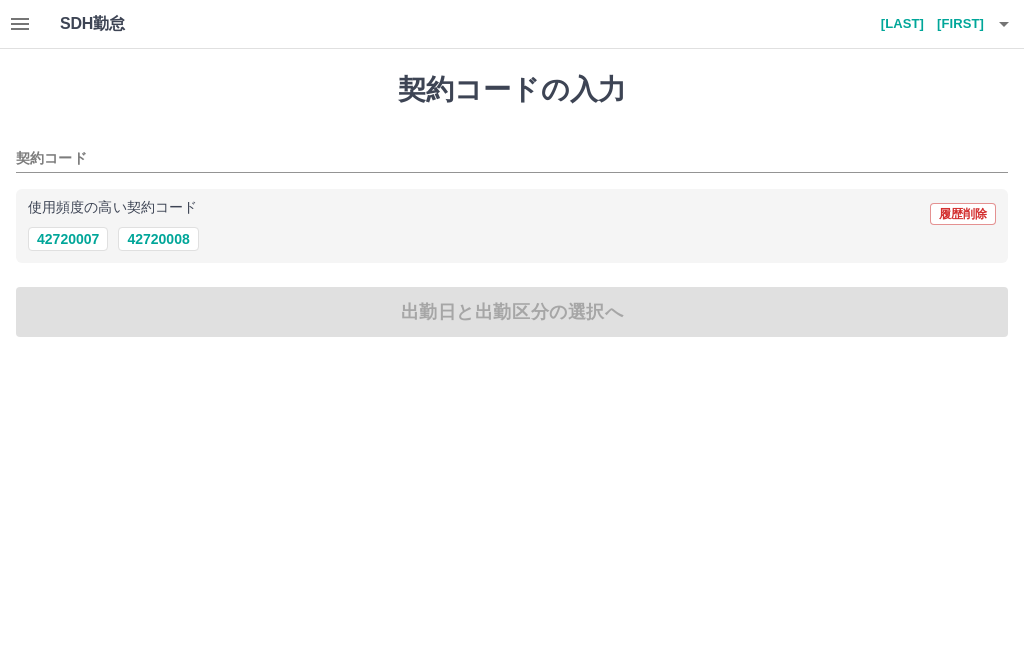 click on "42720008" at bounding box center (158, 239) 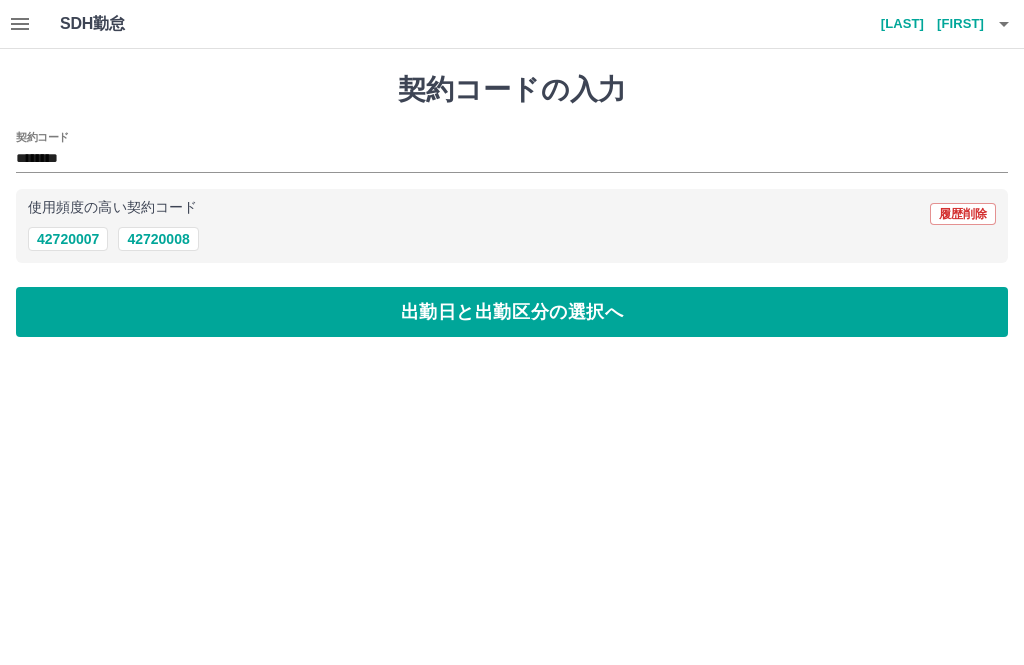 click on "出勤日と出勤区分の選択へ" at bounding box center [512, 312] 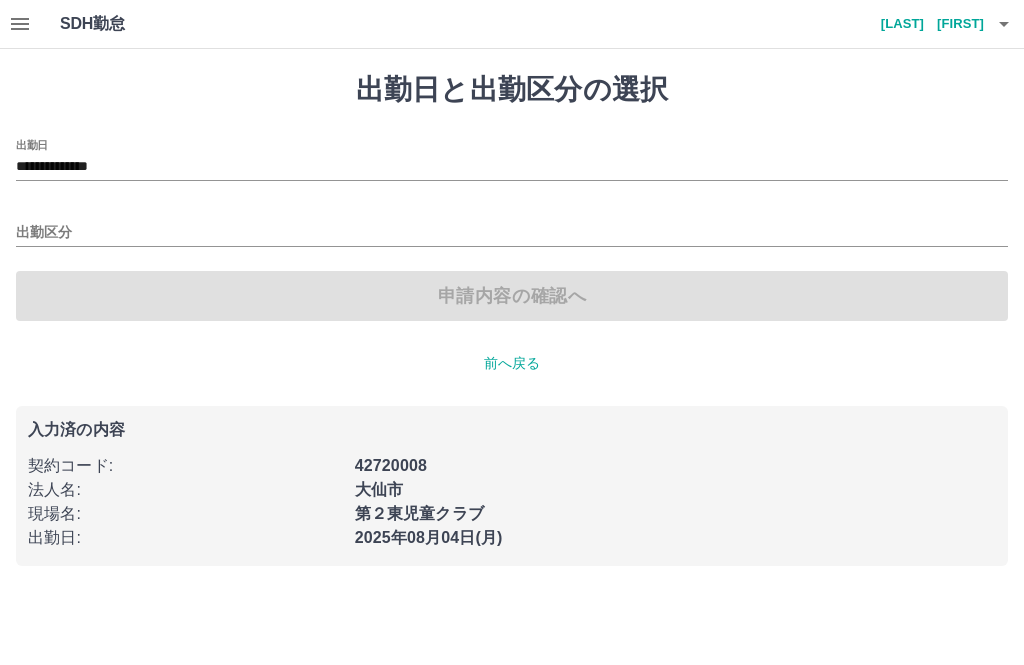 click on "出勤区分" at bounding box center [512, 233] 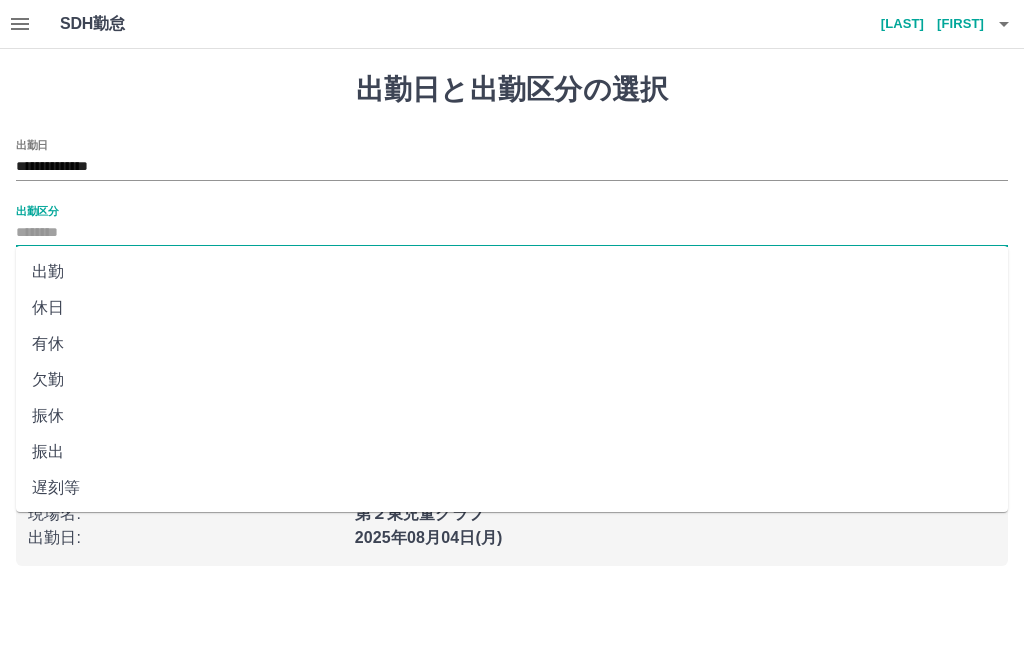 click on "出勤" at bounding box center (512, 272) 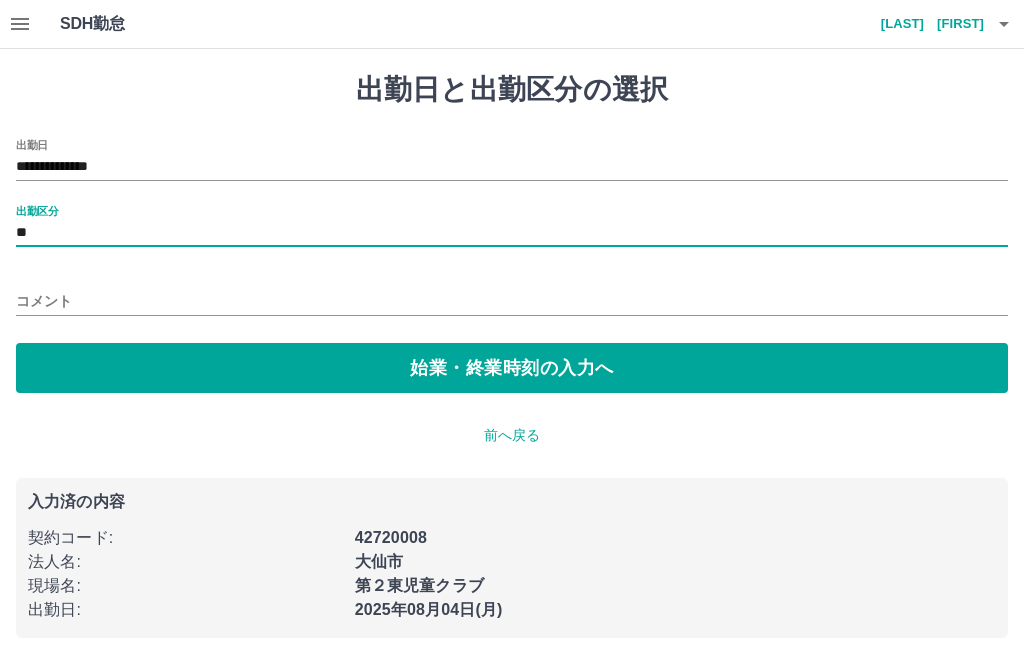 click on "始業・終業時刻の入力へ" at bounding box center (512, 368) 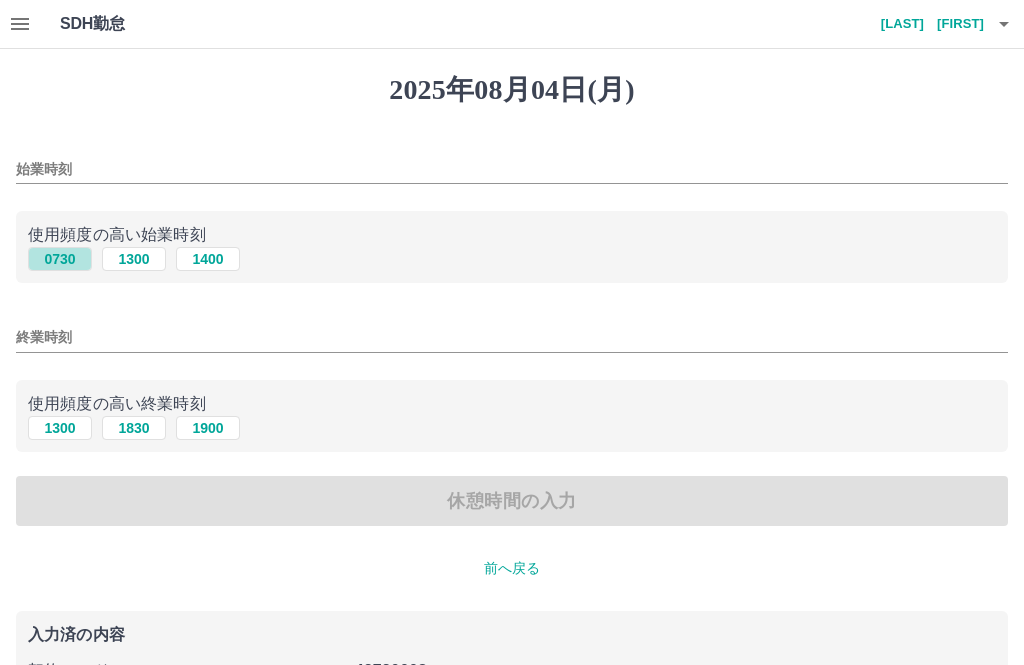 click on "0730" at bounding box center [60, 259] 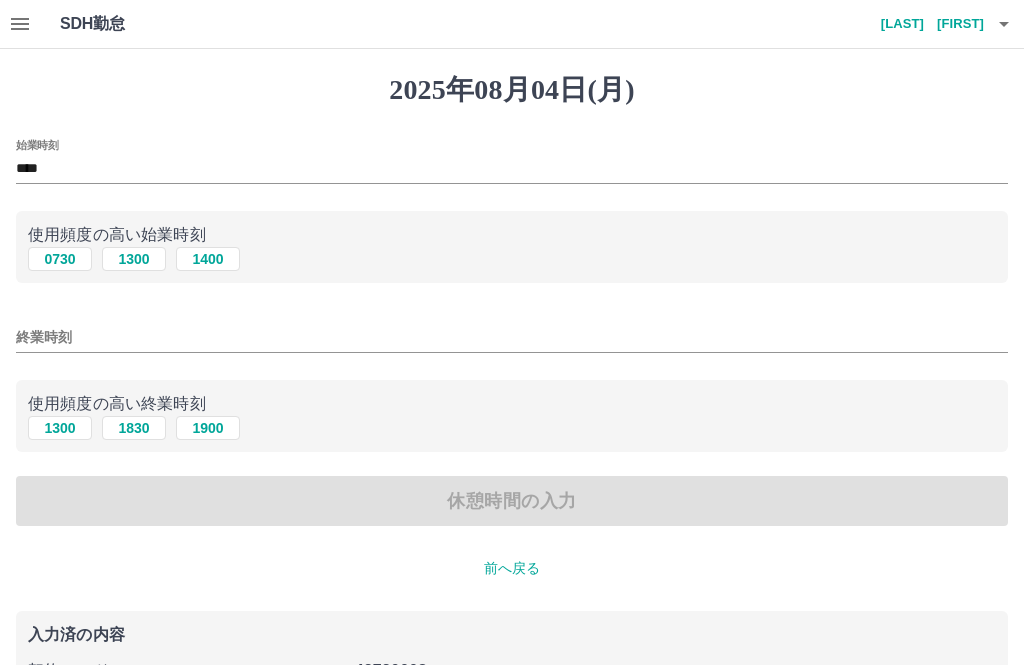 click on "終業時刻" at bounding box center [512, 337] 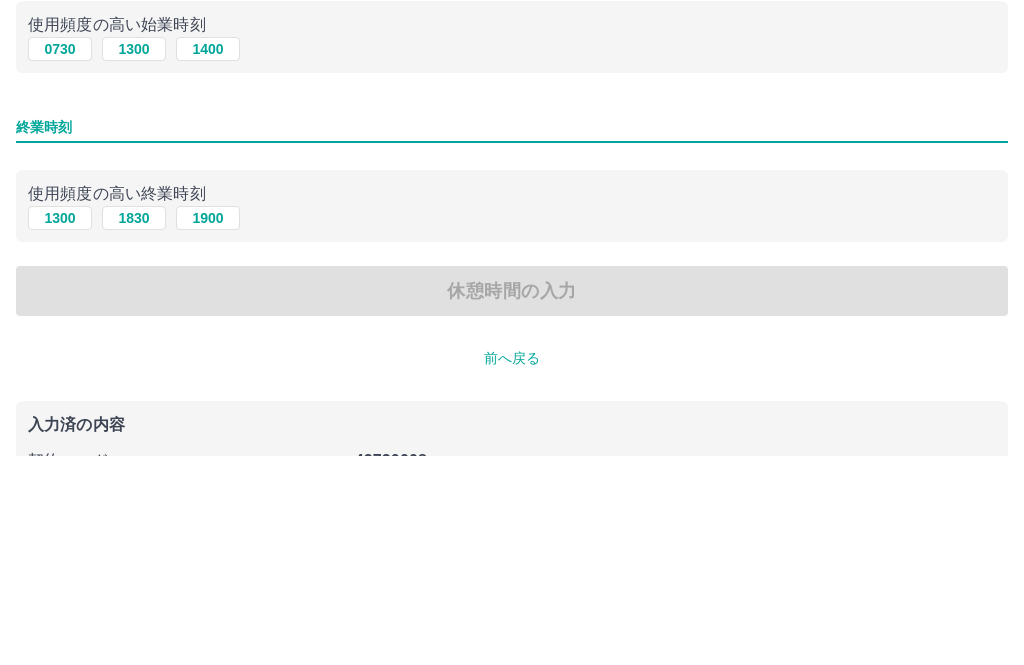 click on "1300" at bounding box center [60, 428] 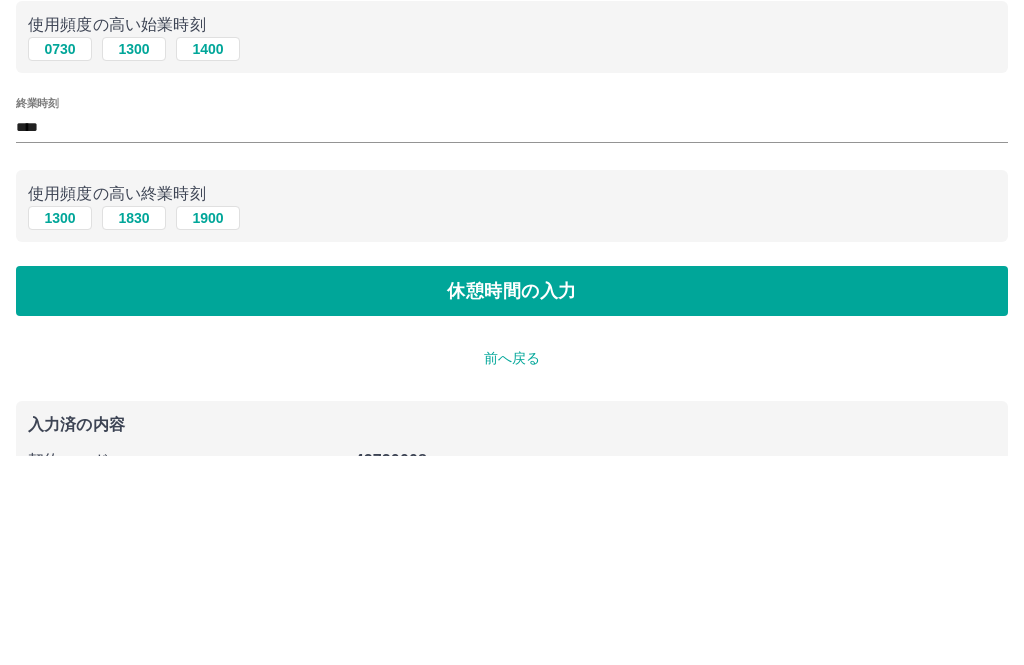 scroll, scrollTop: 156, scrollLeft: 0, axis: vertical 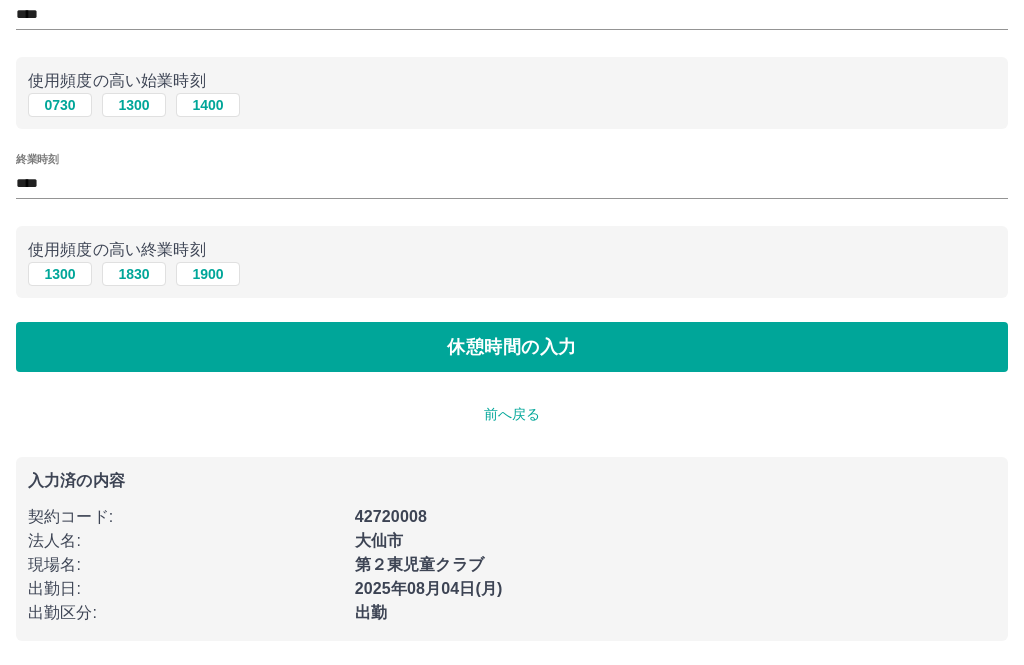 click on "休憩時間の入力" at bounding box center [512, 347] 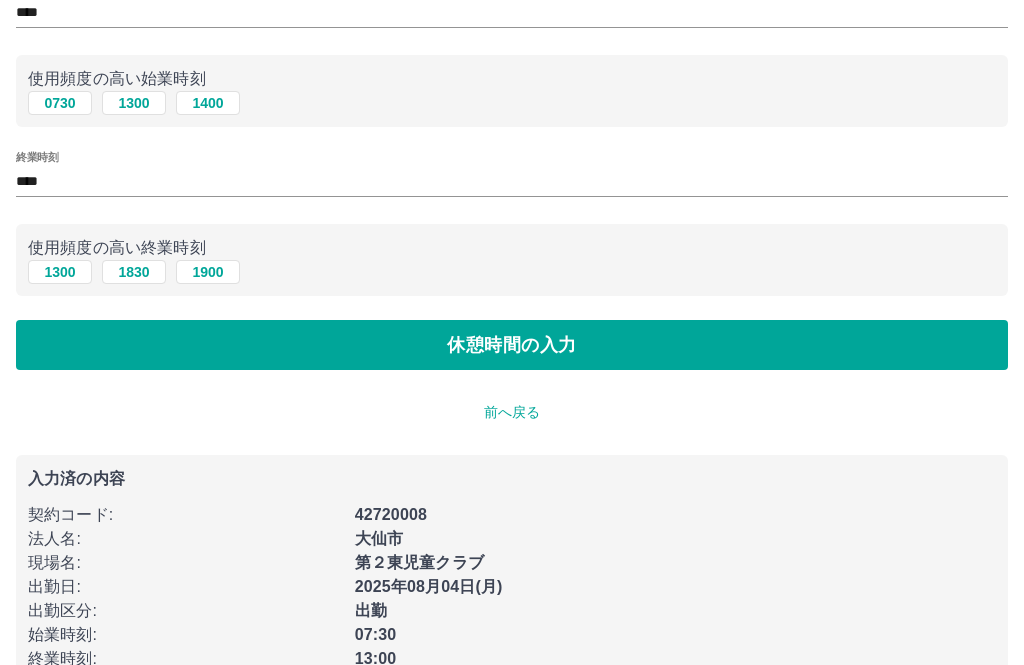 scroll, scrollTop: 34, scrollLeft: 0, axis: vertical 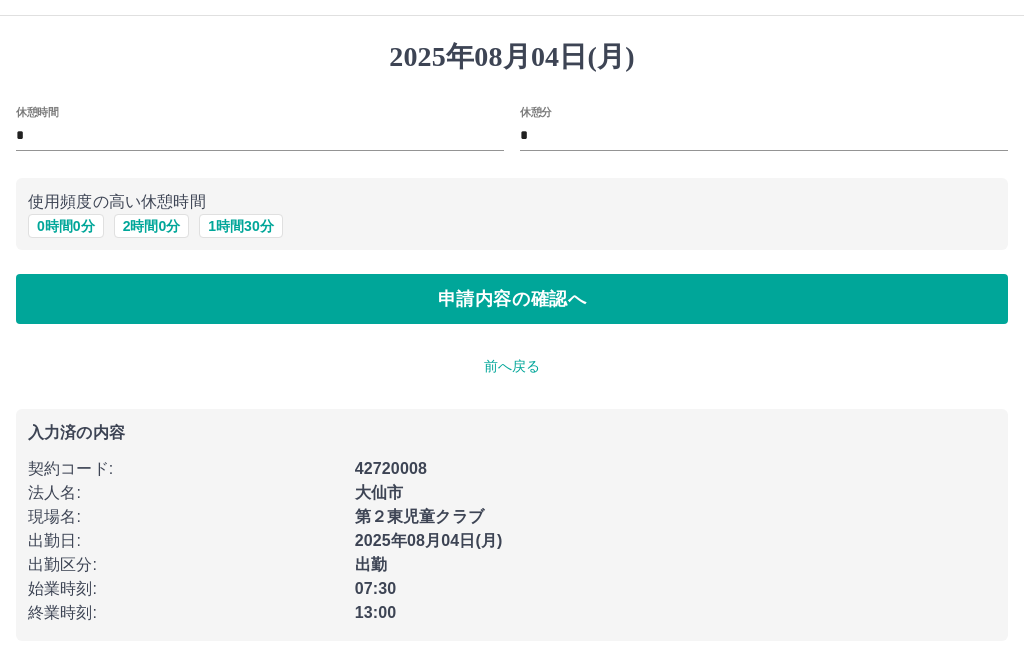 click on "0 時間 0 分" at bounding box center [66, 226] 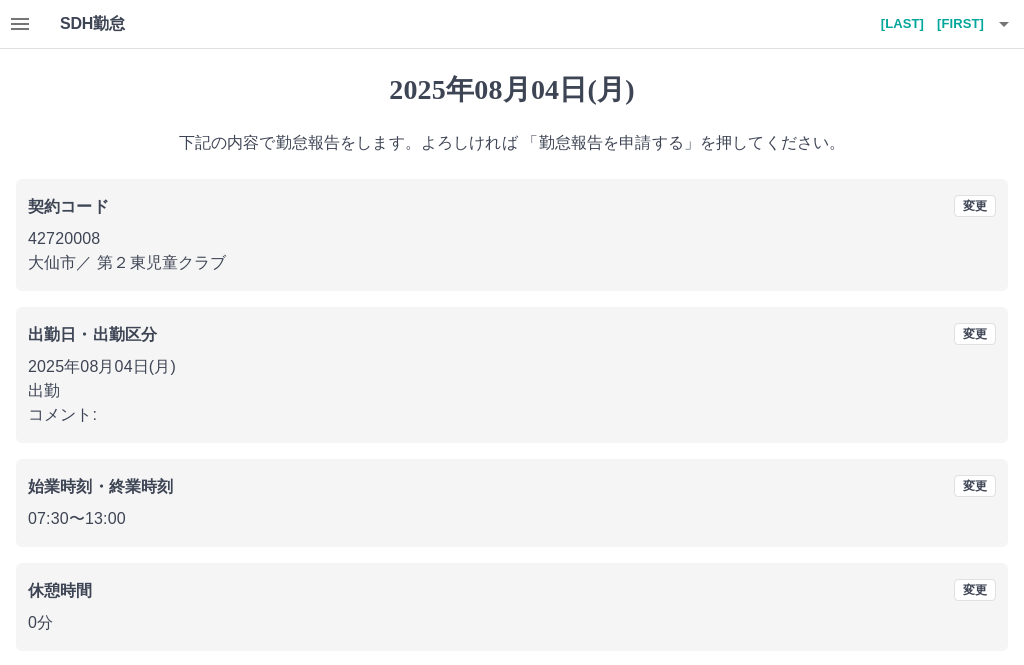 scroll, scrollTop: 83, scrollLeft: 0, axis: vertical 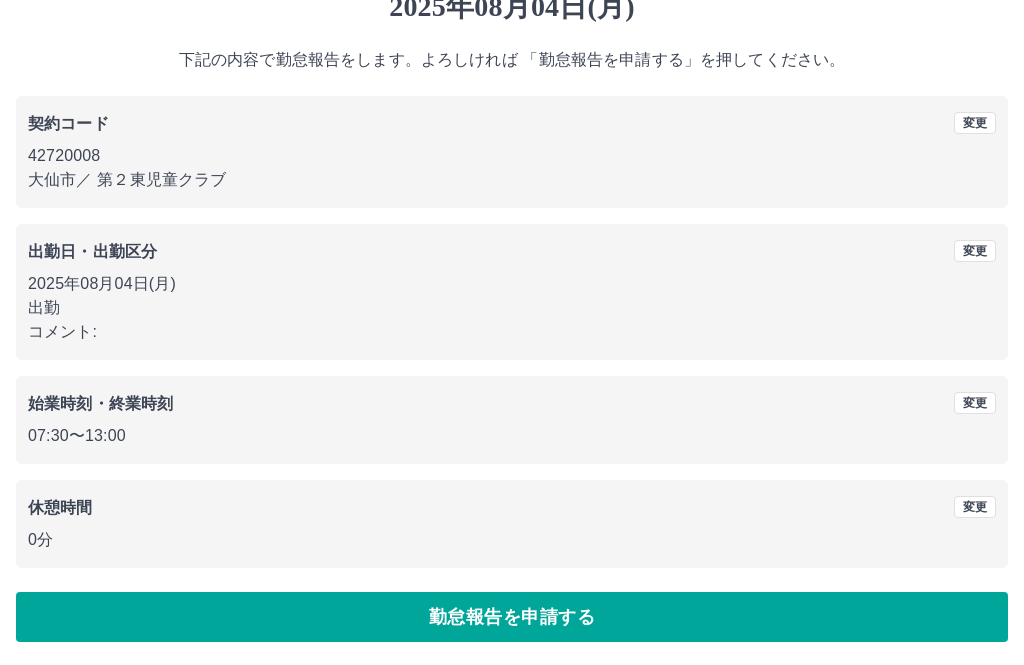 click on "勤怠報告を申請する" at bounding box center [512, 617] 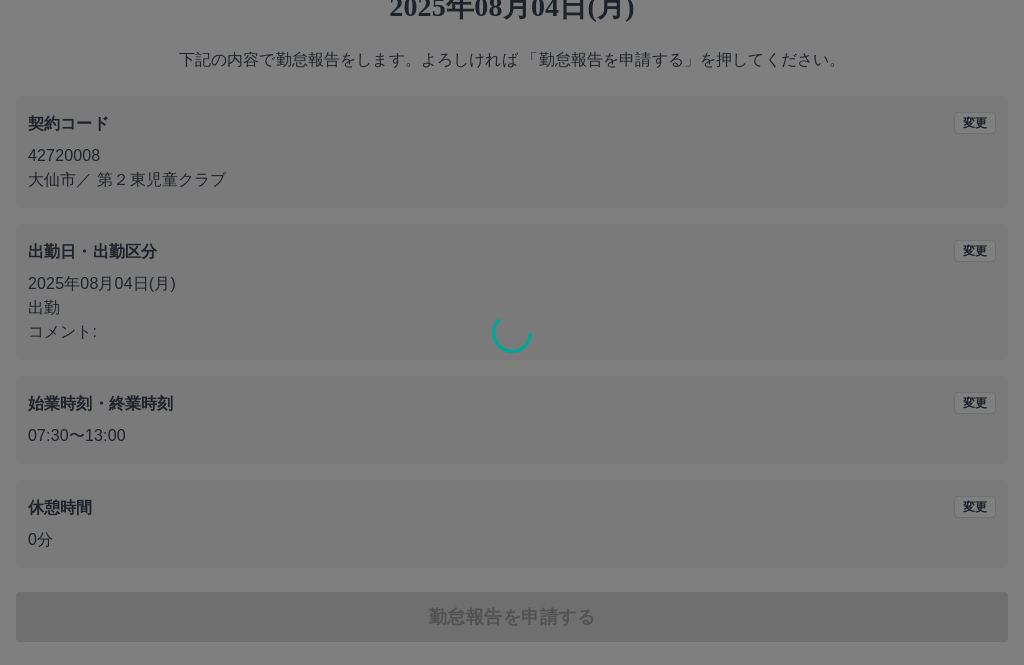 scroll, scrollTop: 0, scrollLeft: 0, axis: both 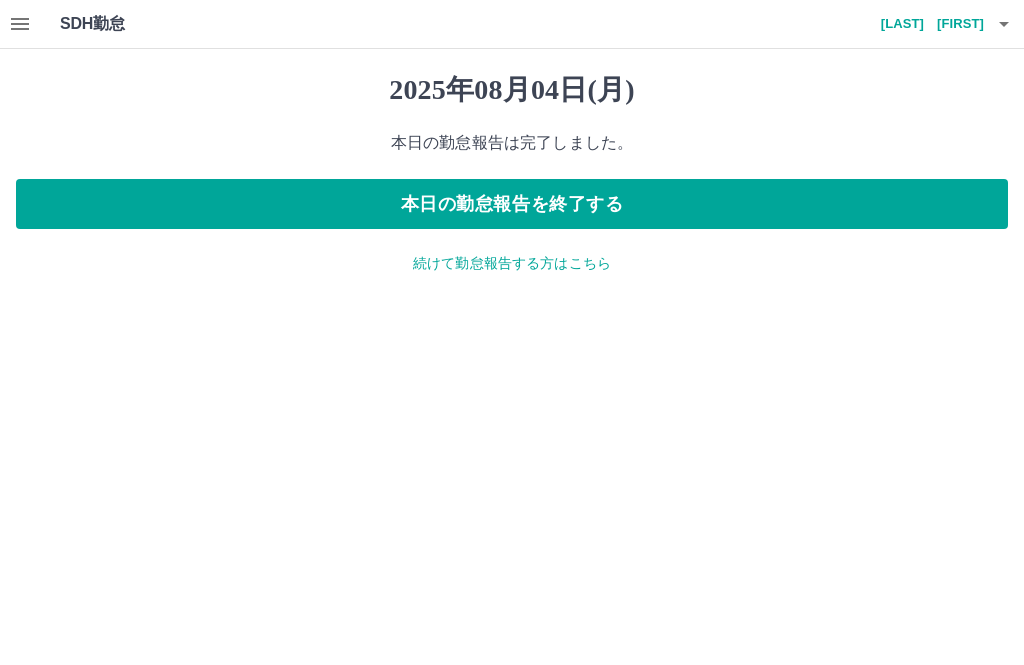 click on "本日の勤怠報告を終了する" at bounding box center [512, 204] 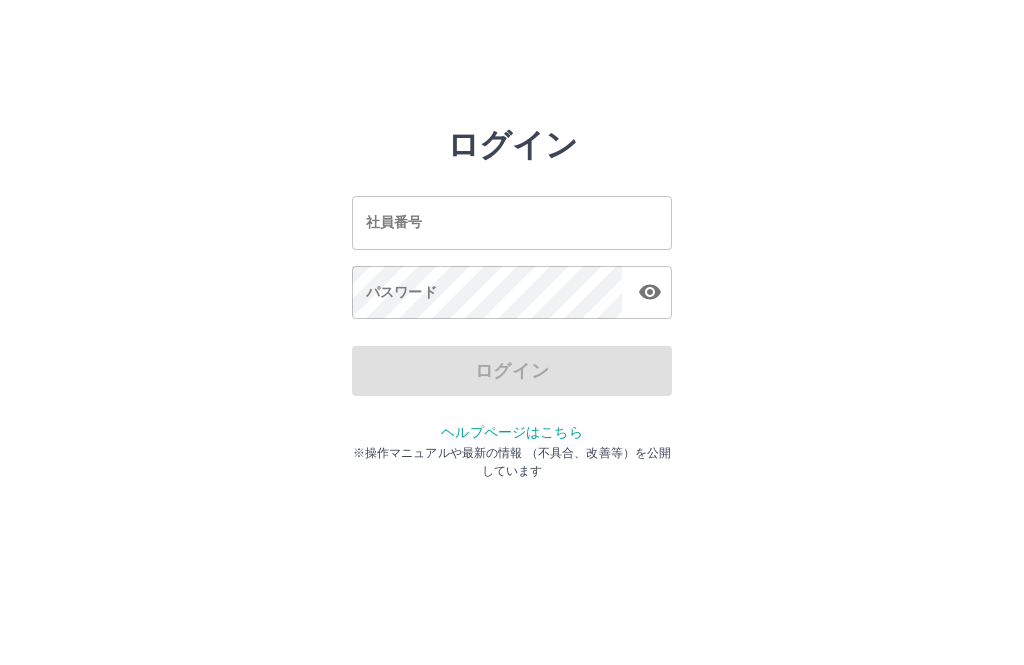 scroll, scrollTop: 0, scrollLeft: 0, axis: both 